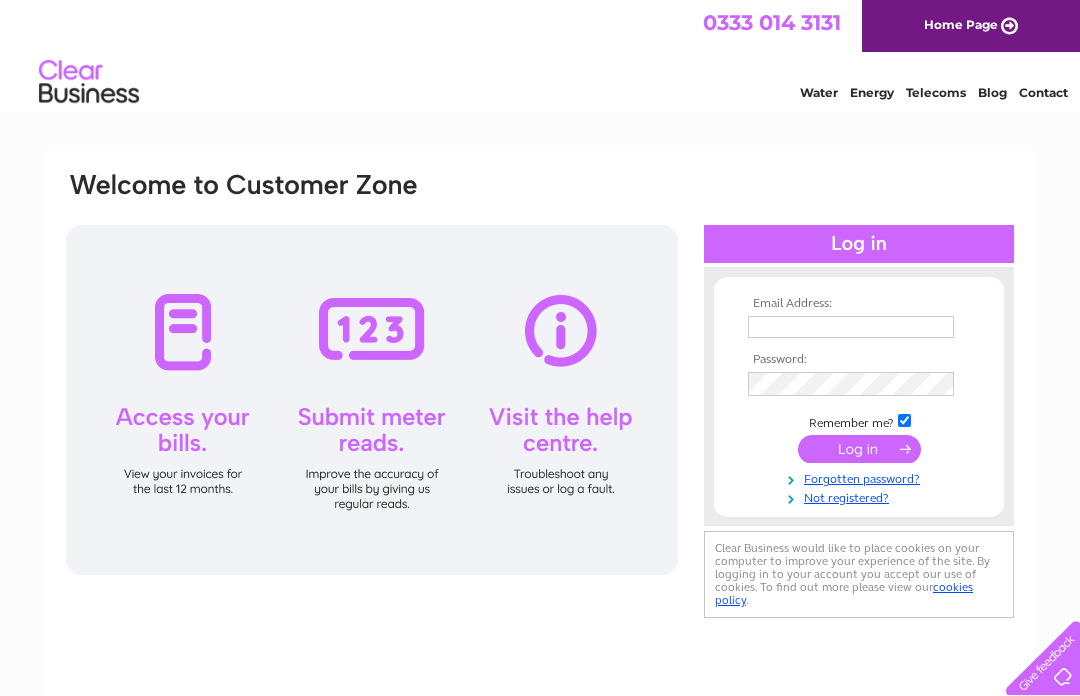 scroll, scrollTop: 0, scrollLeft: 0, axis: both 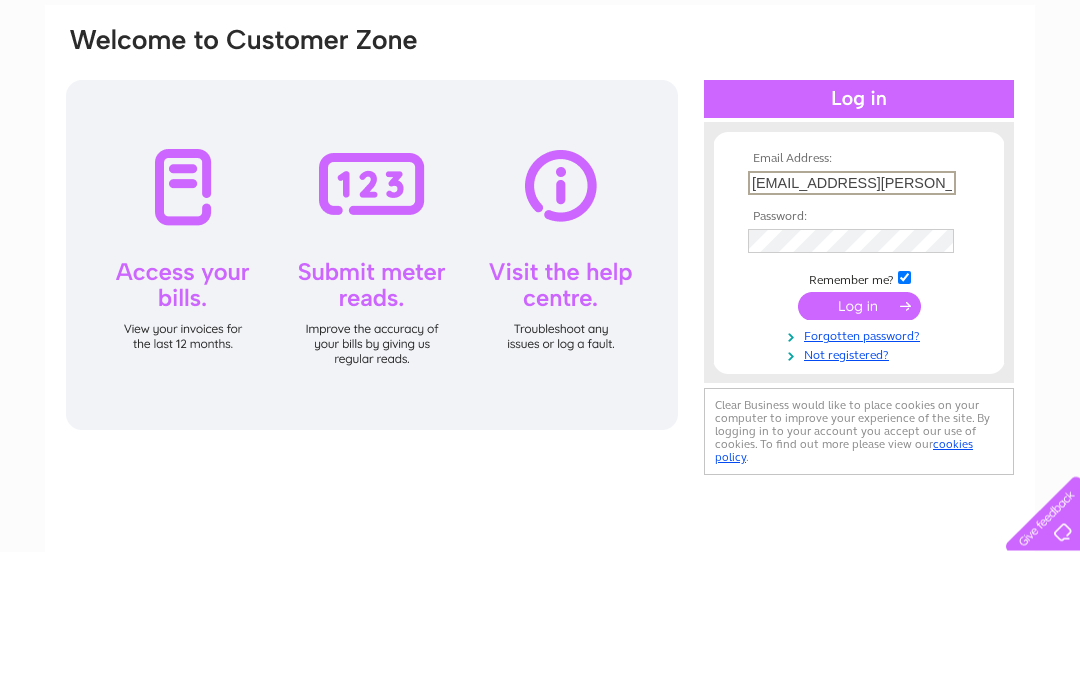 type on "Wood-julie@hotmail.co.uk" 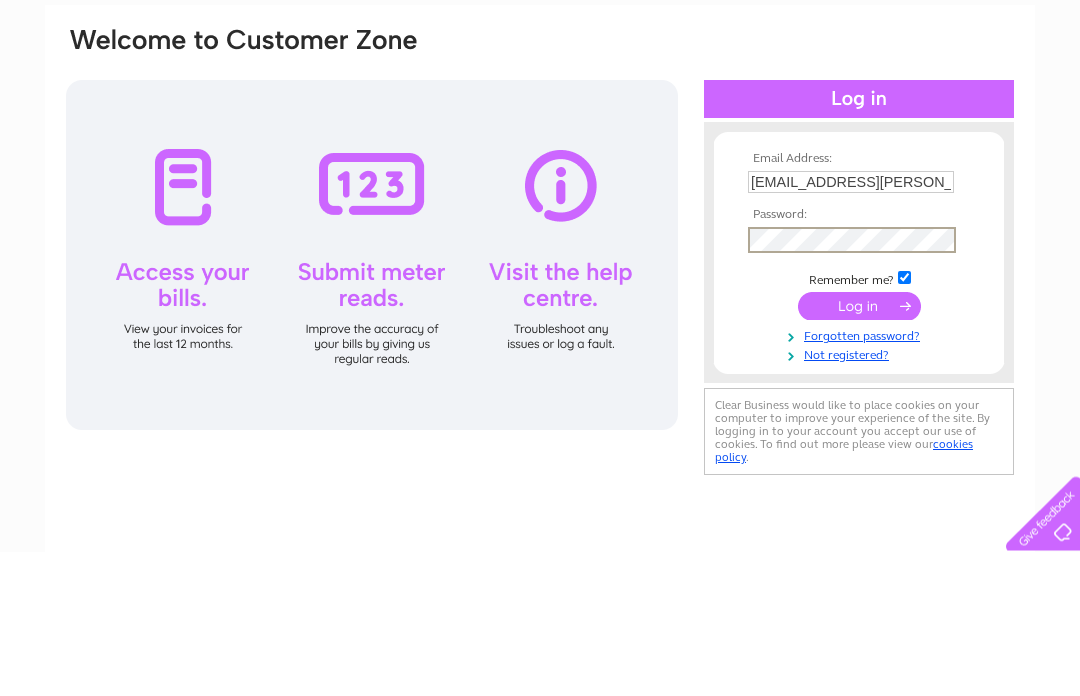 click at bounding box center (859, 451) 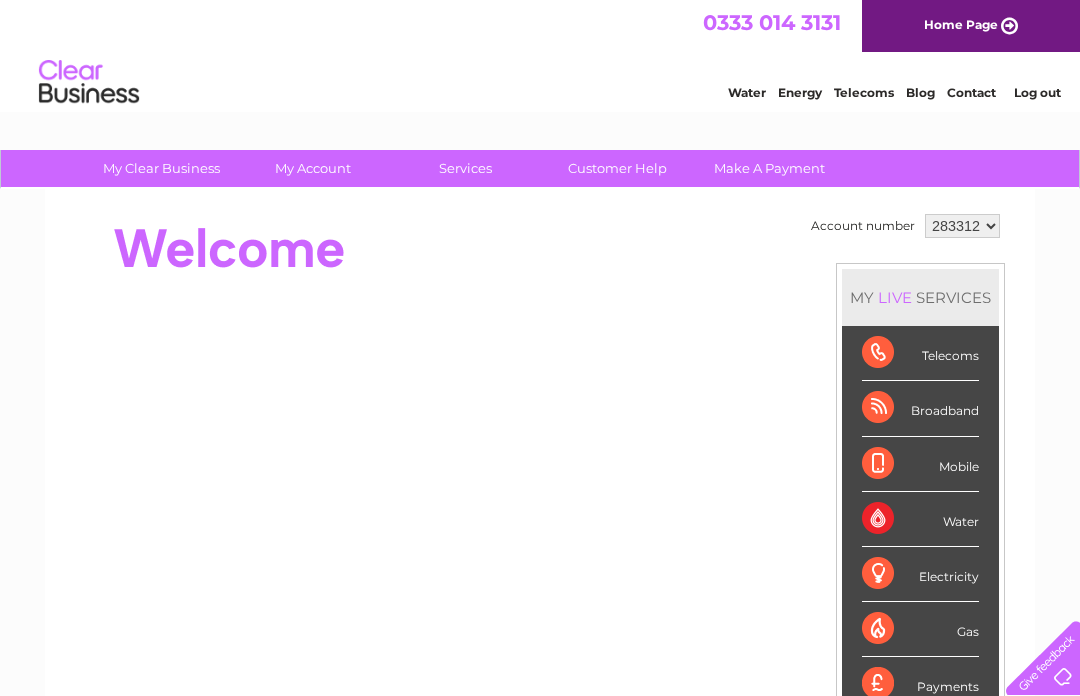 scroll, scrollTop: 0, scrollLeft: 0, axis: both 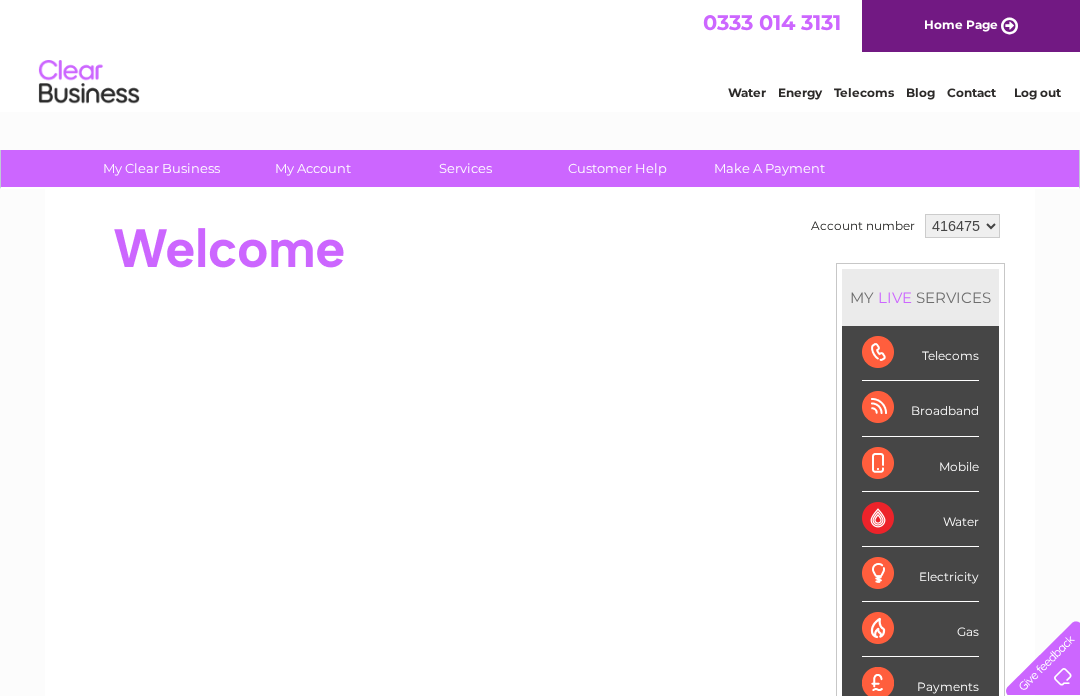 click on "283312
416475" at bounding box center (962, 226) 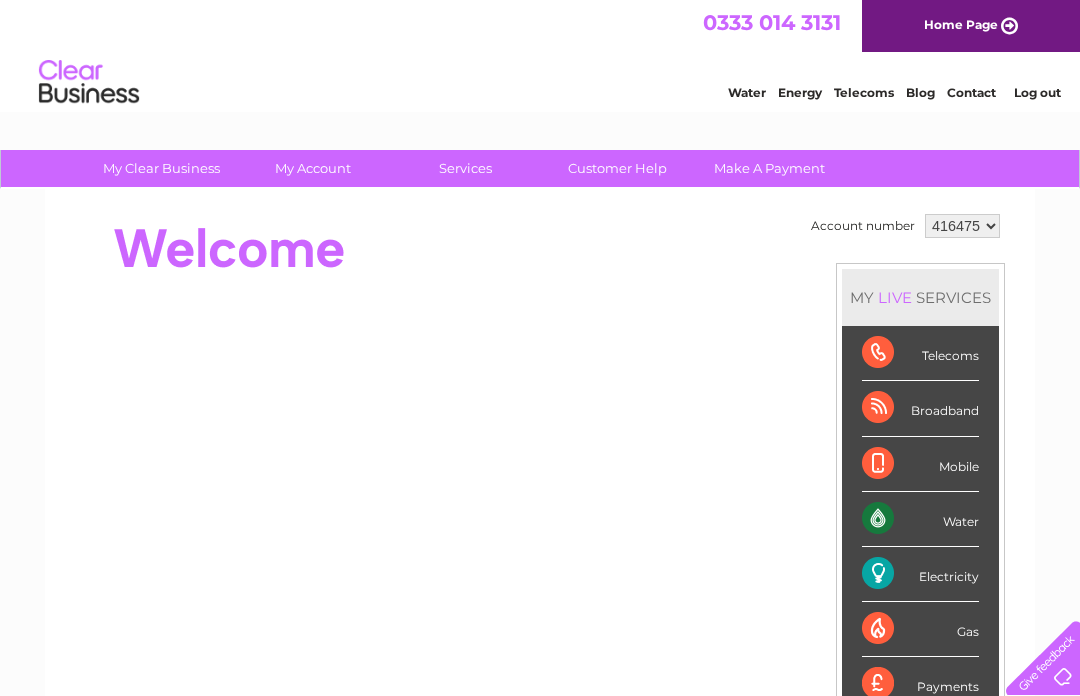 scroll, scrollTop: 0, scrollLeft: 0, axis: both 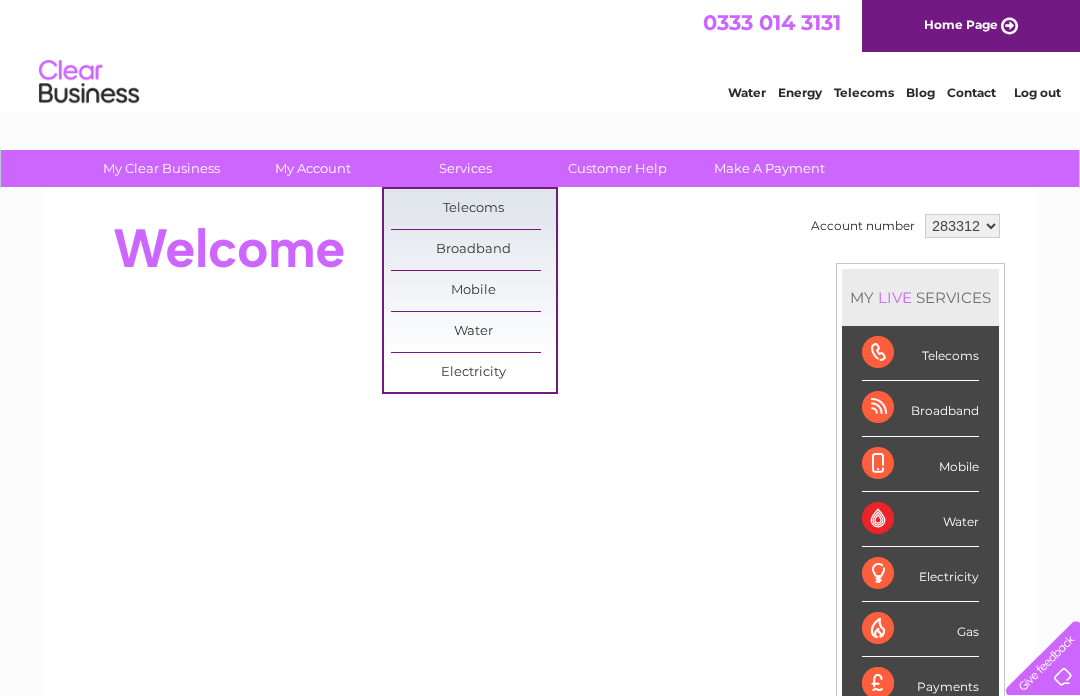 click on "Customer Help" at bounding box center [617, 168] 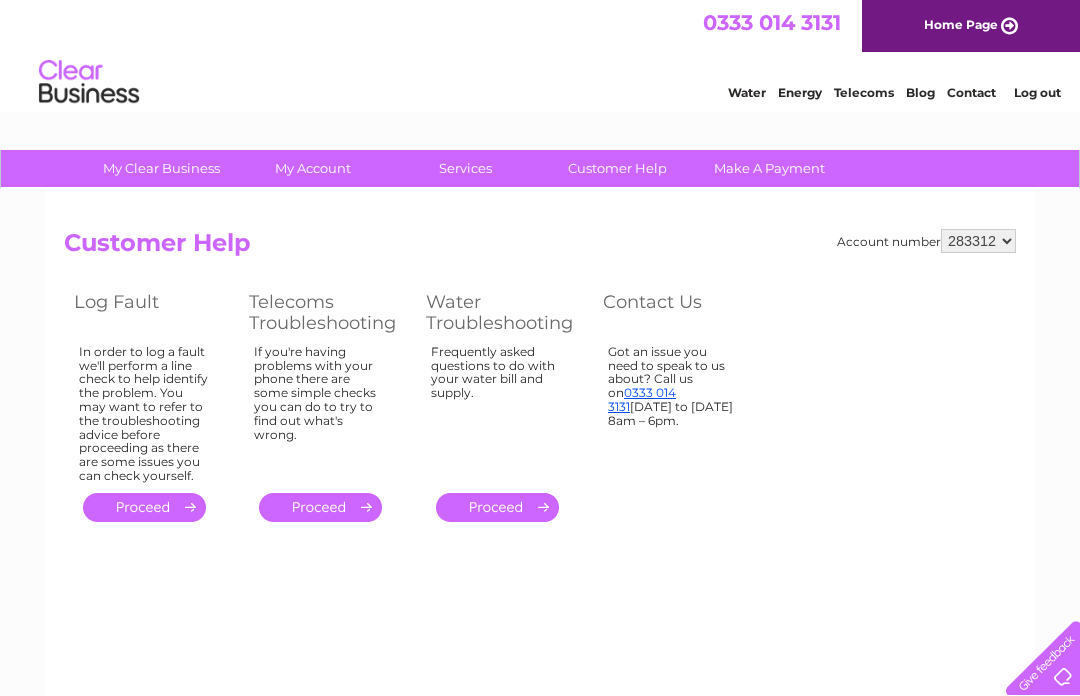 scroll, scrollTop: 0, scrollLeft: 0, axis: both 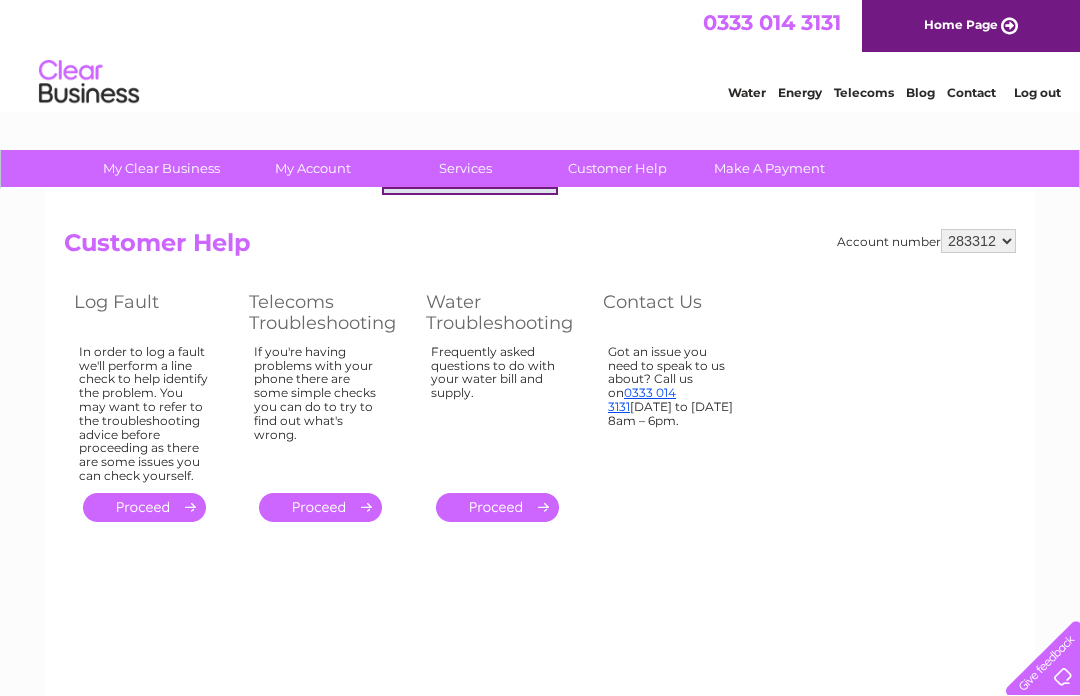 click on "Services" at bounding box center (465, 168) 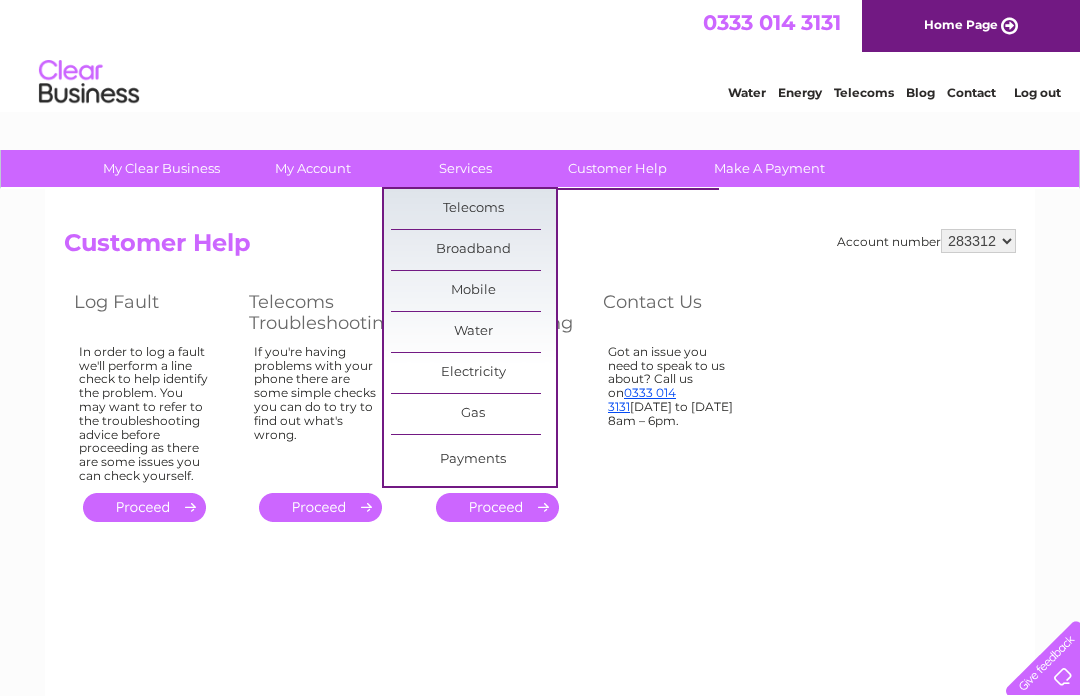 click on "Telecoms" at bounding box center (473, 209) 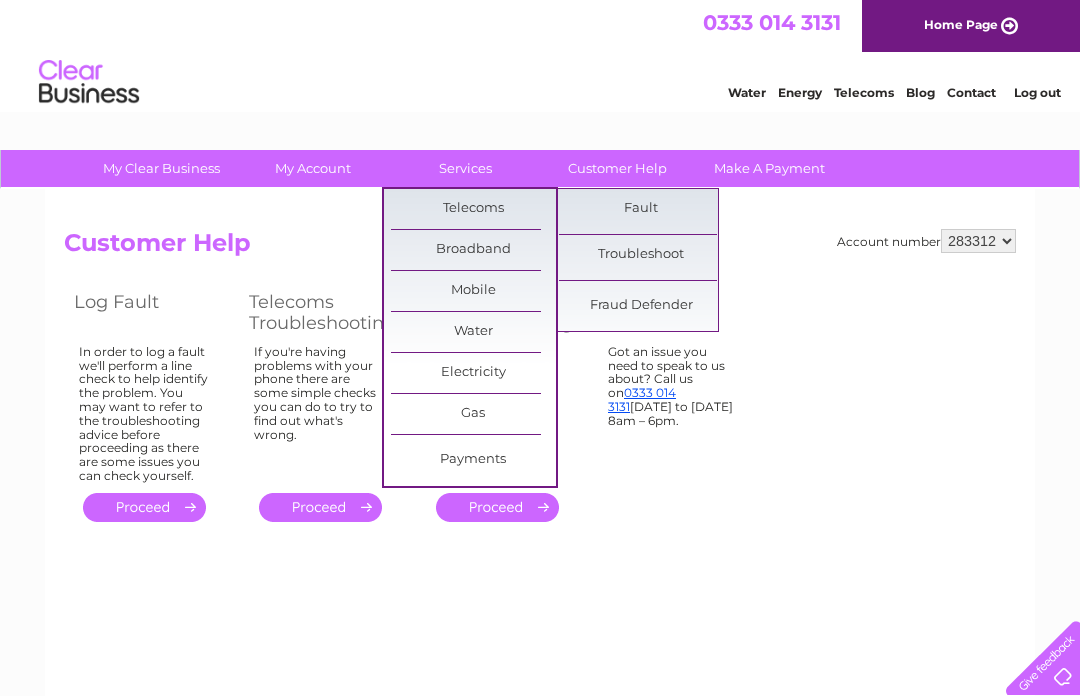 click on "Fault" at bounding box center [641, 209] 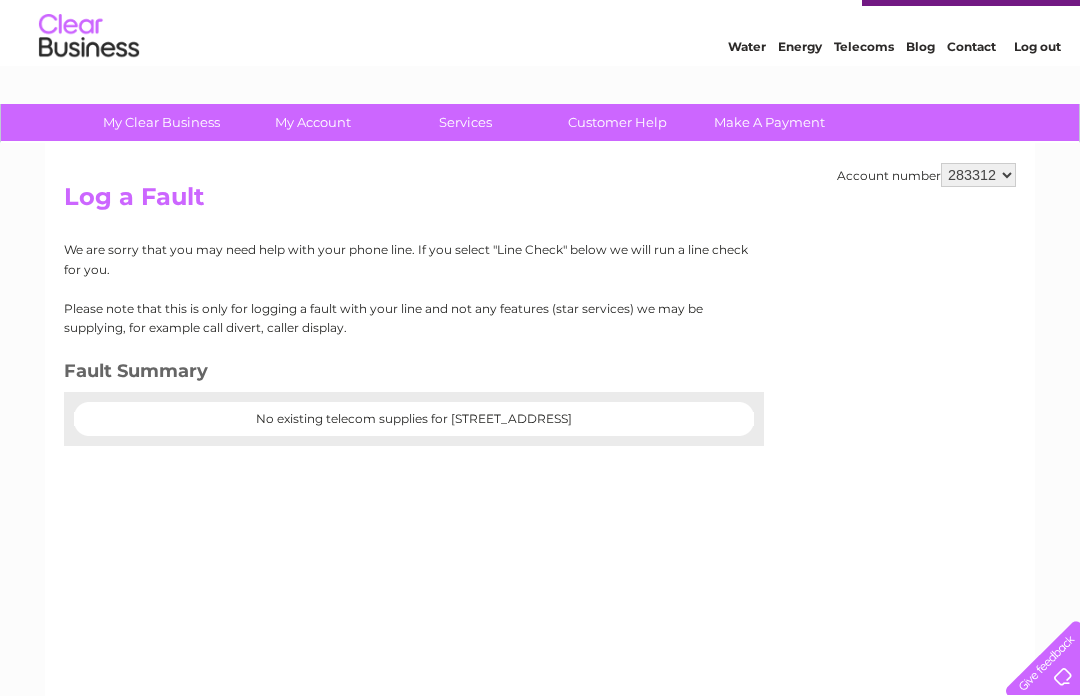 scroll, scrollTop: 0, scrollLeft: 0, axis: both 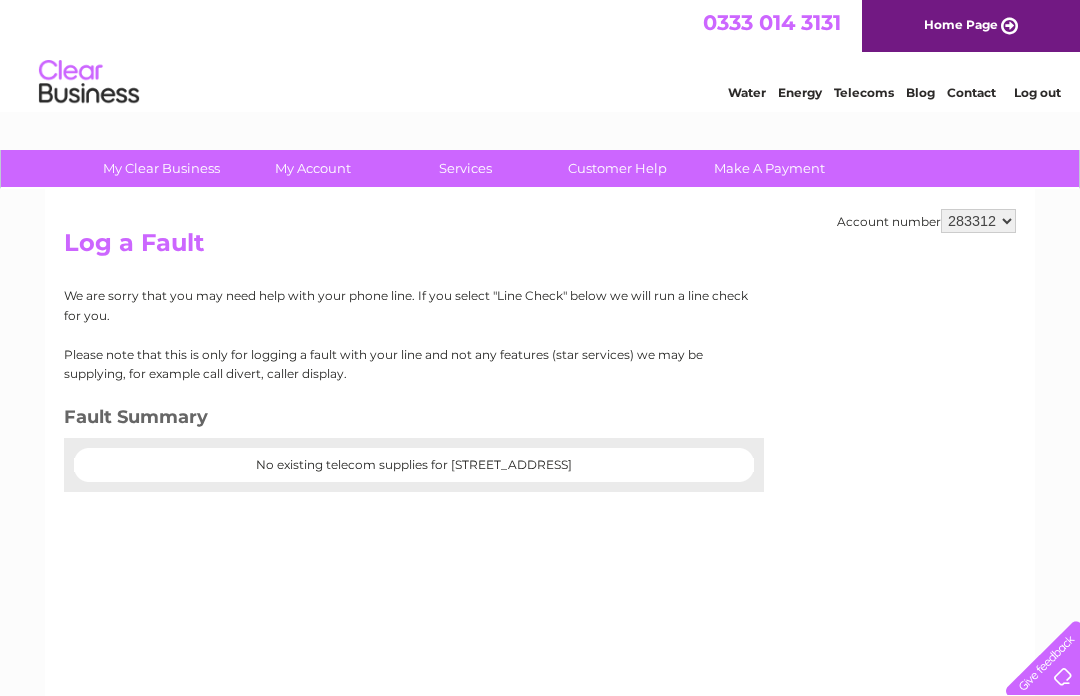 click on "Telecoms" at bounding box center [864, 92] 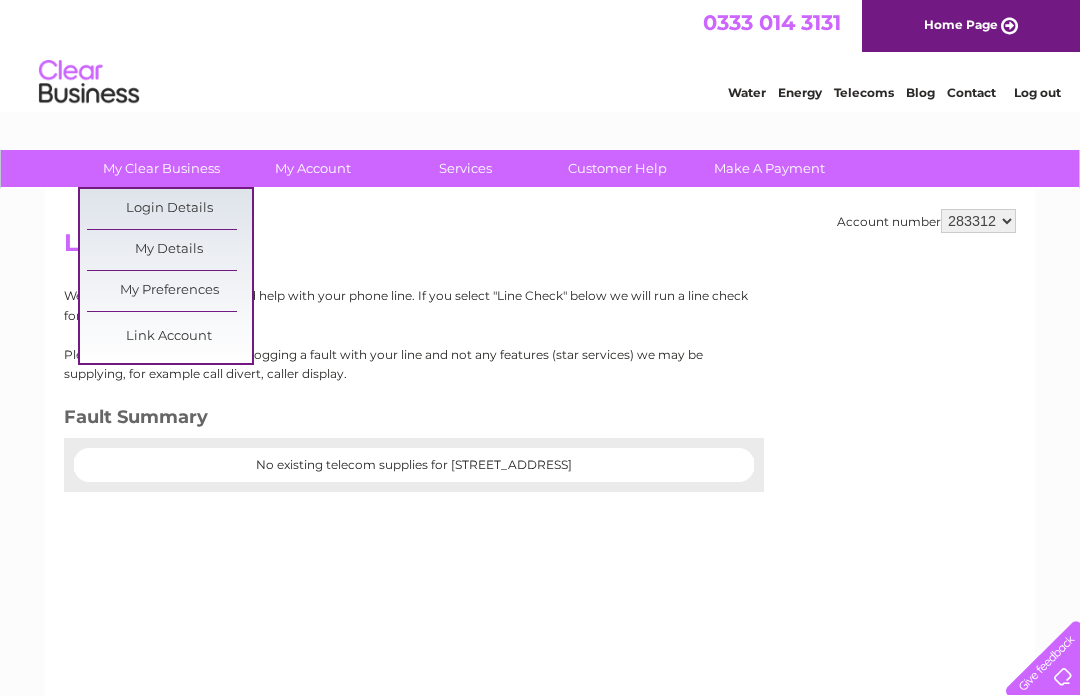 click on "My Preferences" at bounding box center [169, 291] 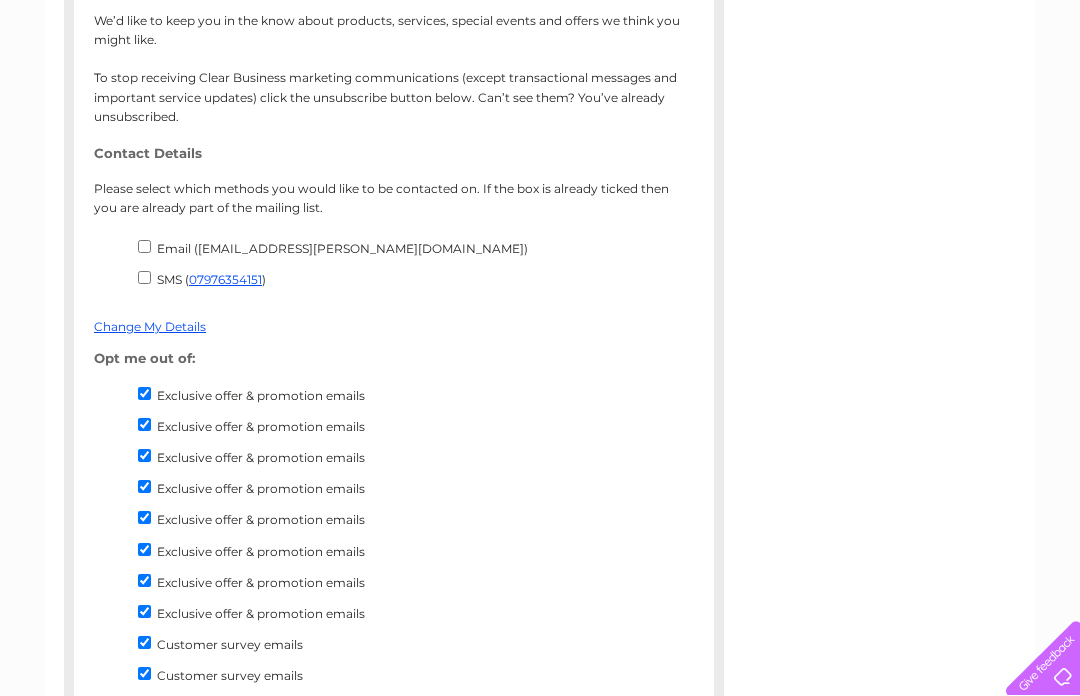 scroll, scrollTop: 0, scrollLeft: 0, axis: both 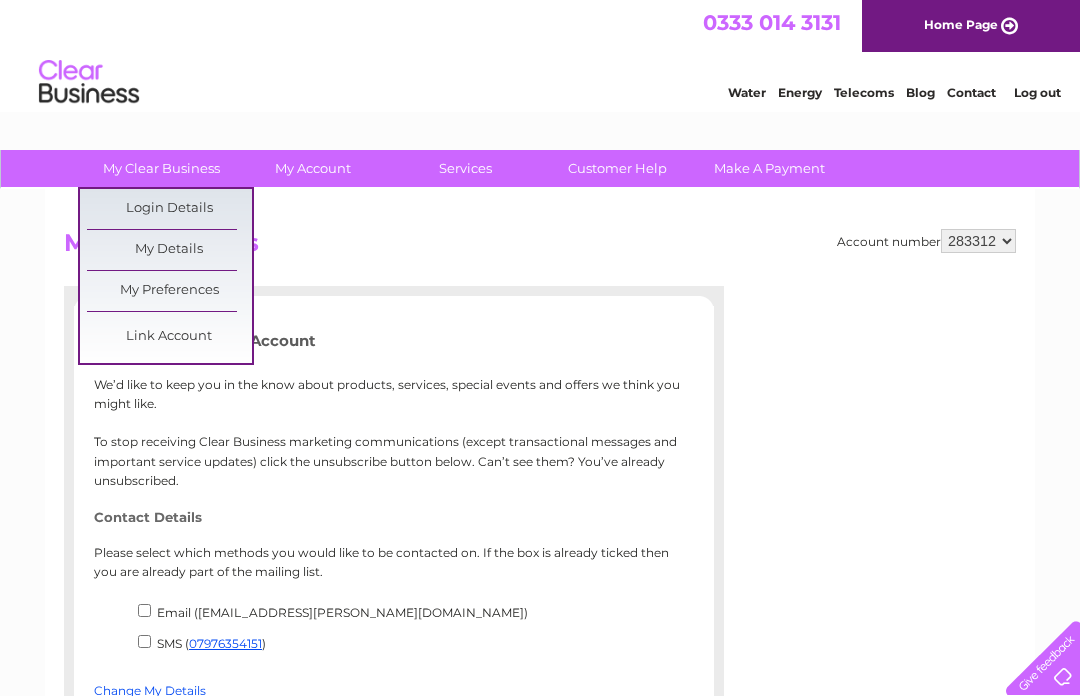 click on "My Details" at bounding box center [169, 250] 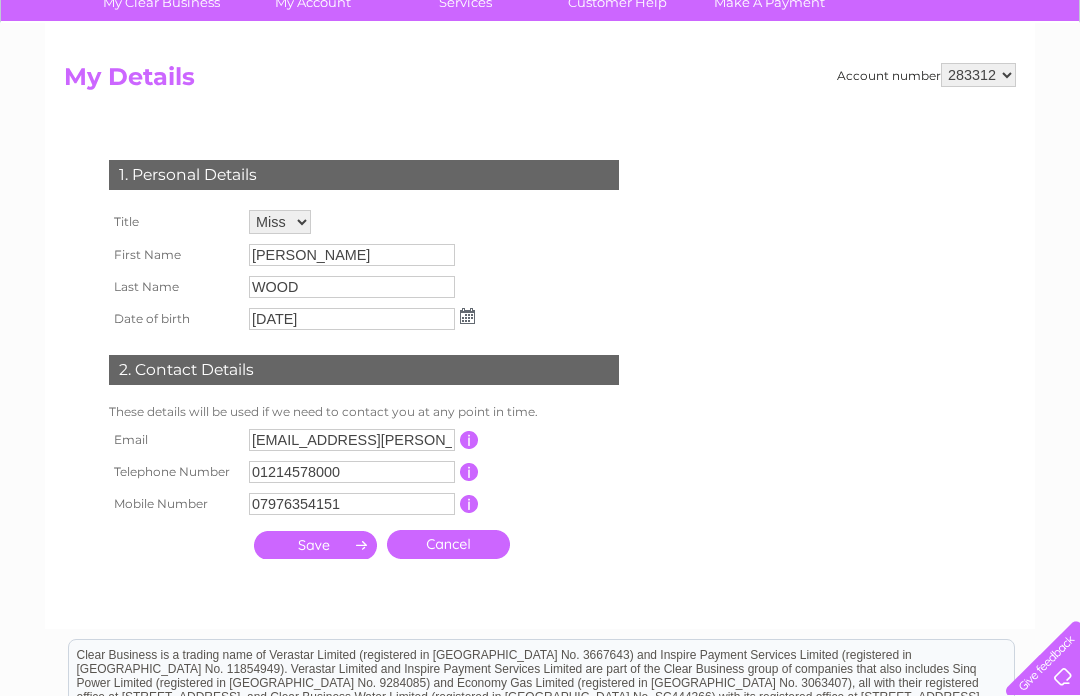 scroll, scrollTop: 0, scrollLeft: 0, axis: both 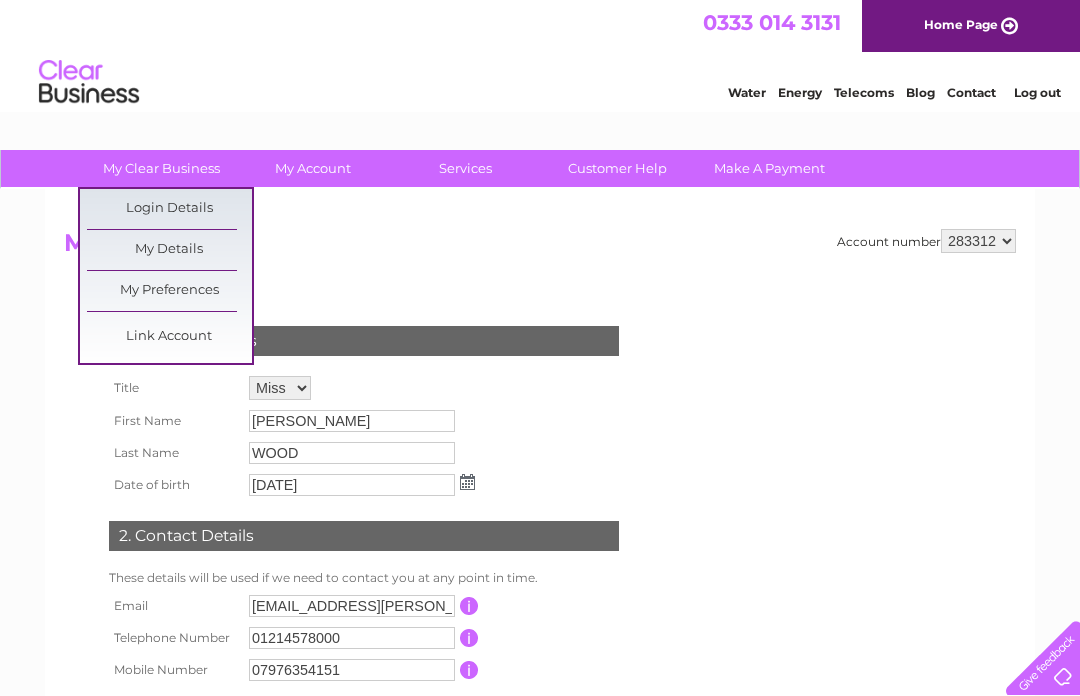 click on "My Preferences" at bounding box center (169, 291) 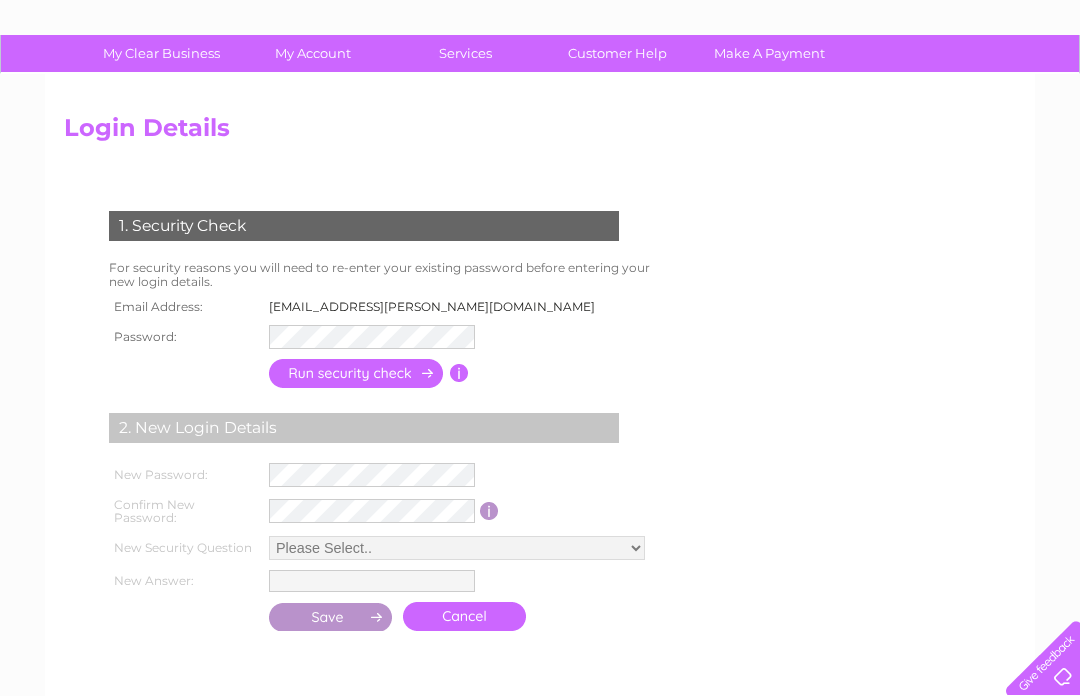 scroll, scrollTop: 0, scrollLeft: 0, axis: both 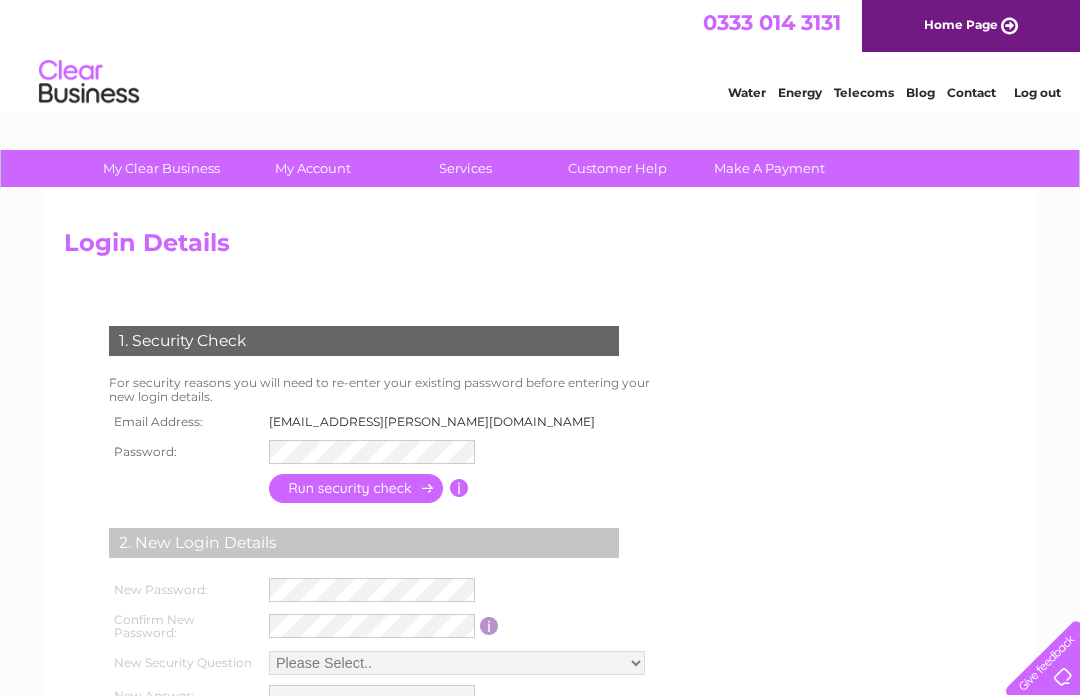 click on "1. Security Check
For security reasons you will need to re-enter your existing password before entering your new login details.
Email Address:
Wood-julie@hotmail.co.uk
Password:" at bounding box center [540, 538] 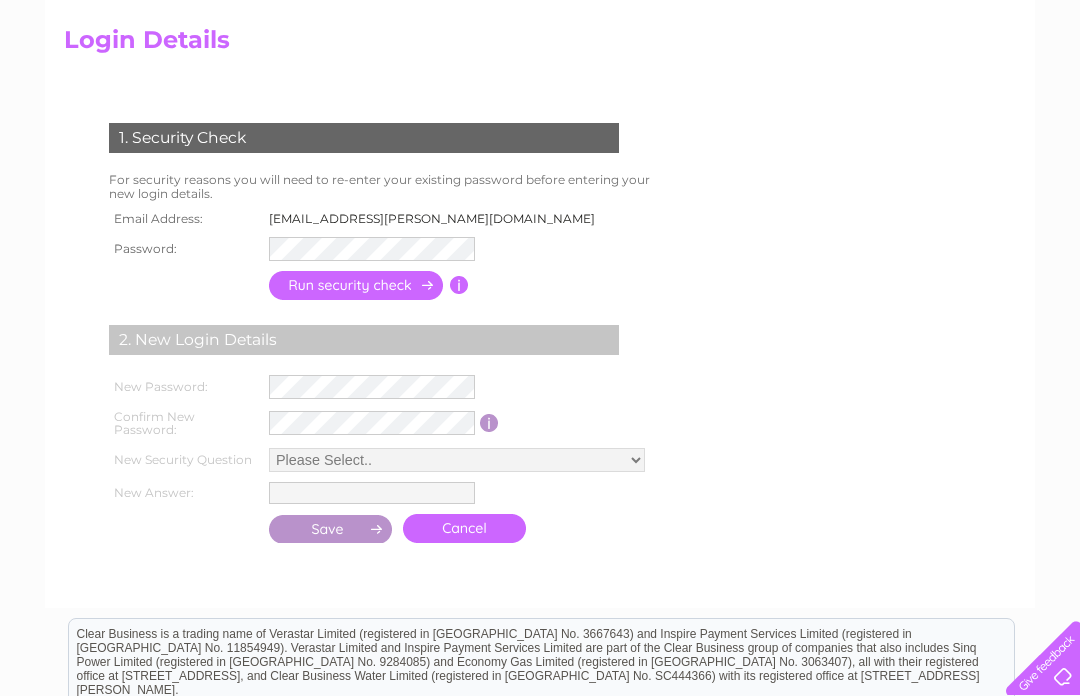scroll, scrollTop: 0, scrollLeft: 0, axis: both 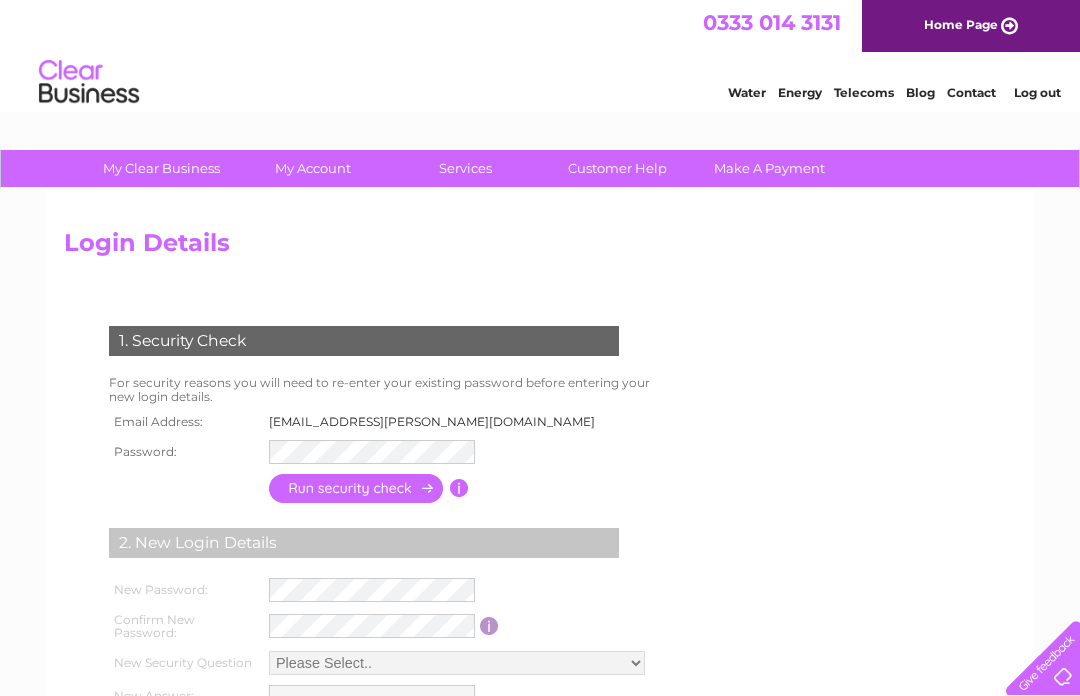 click on "Home Page" at bounding box center (971, 26) 